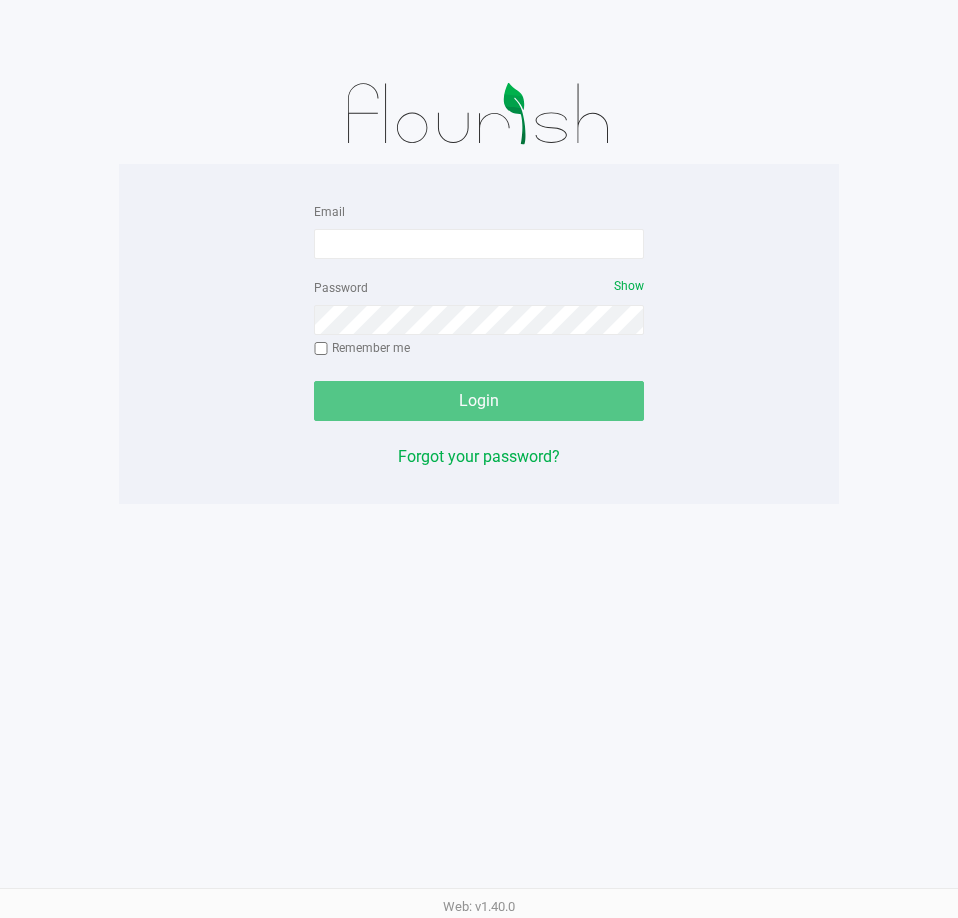 scroll, scrollTop: 0, scrollLeft: 0, axis: both 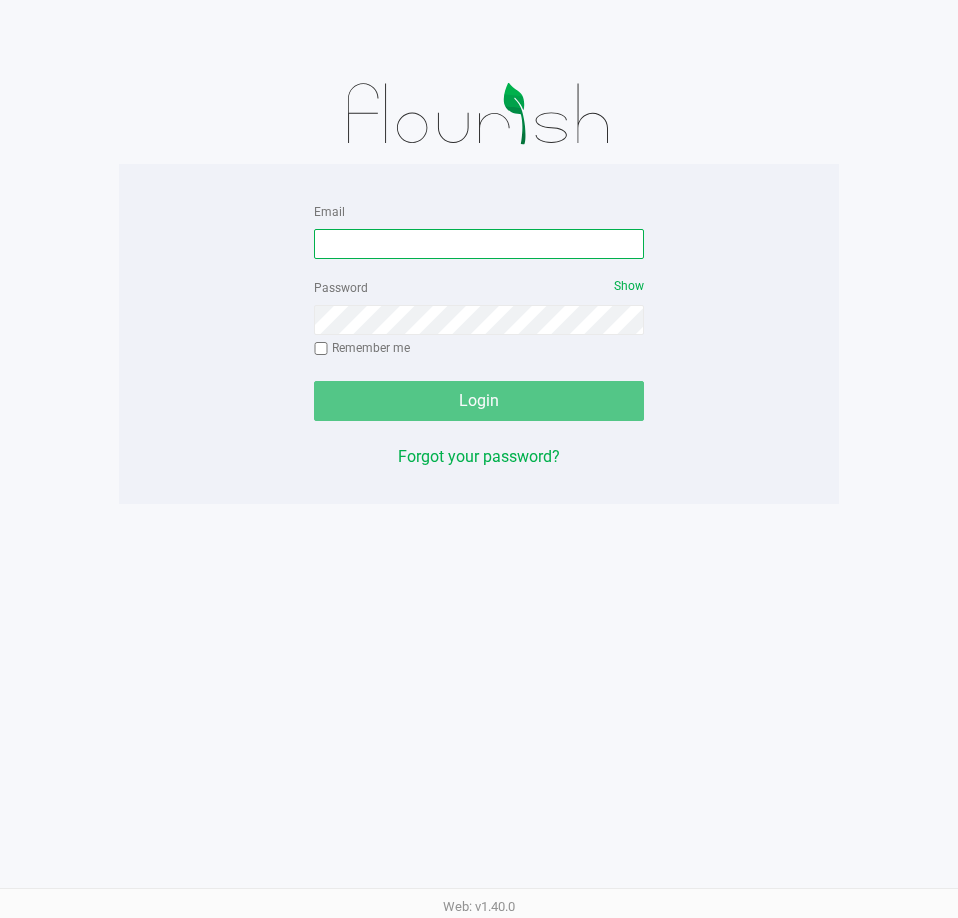 click on "Email" at bounding box center [479, 244] 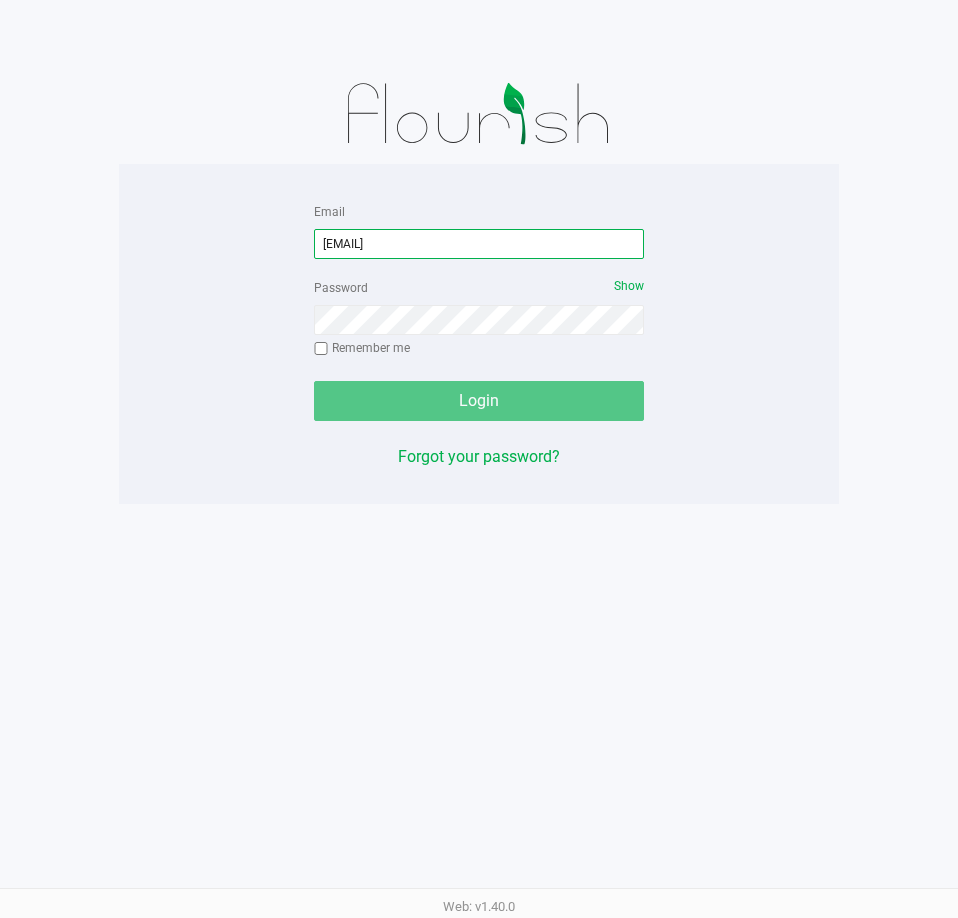 type on "[EMAIL]" 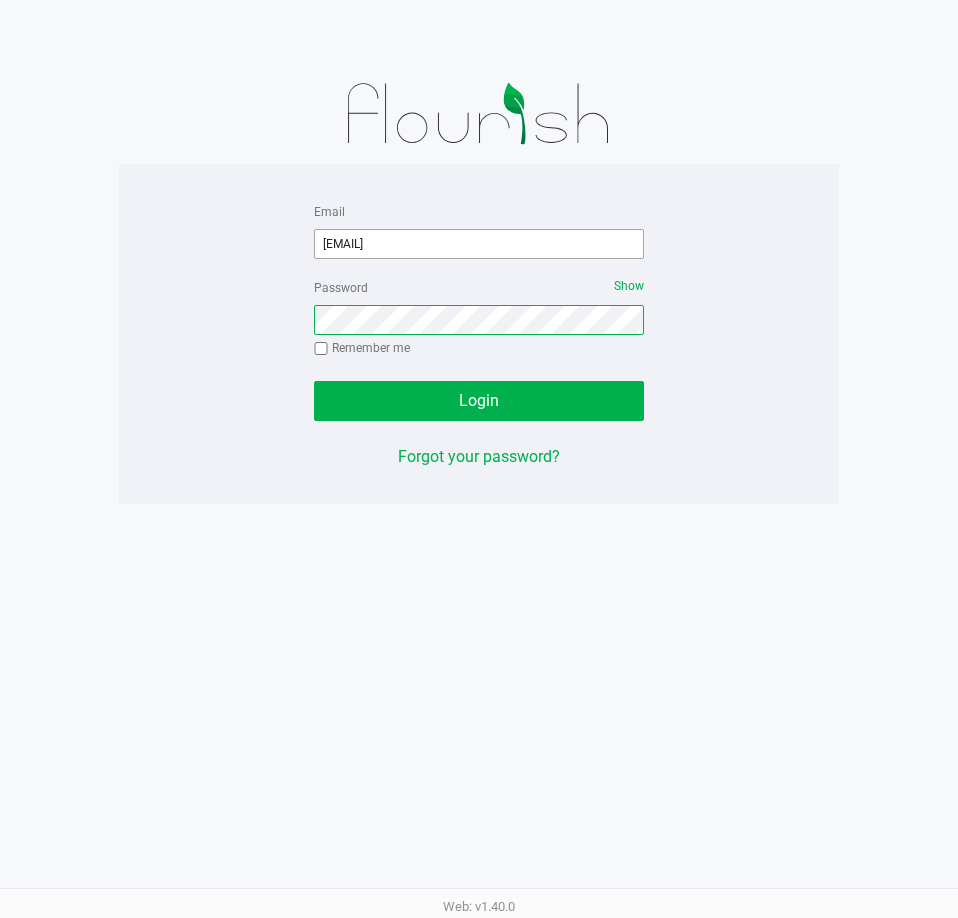 click on "Login" 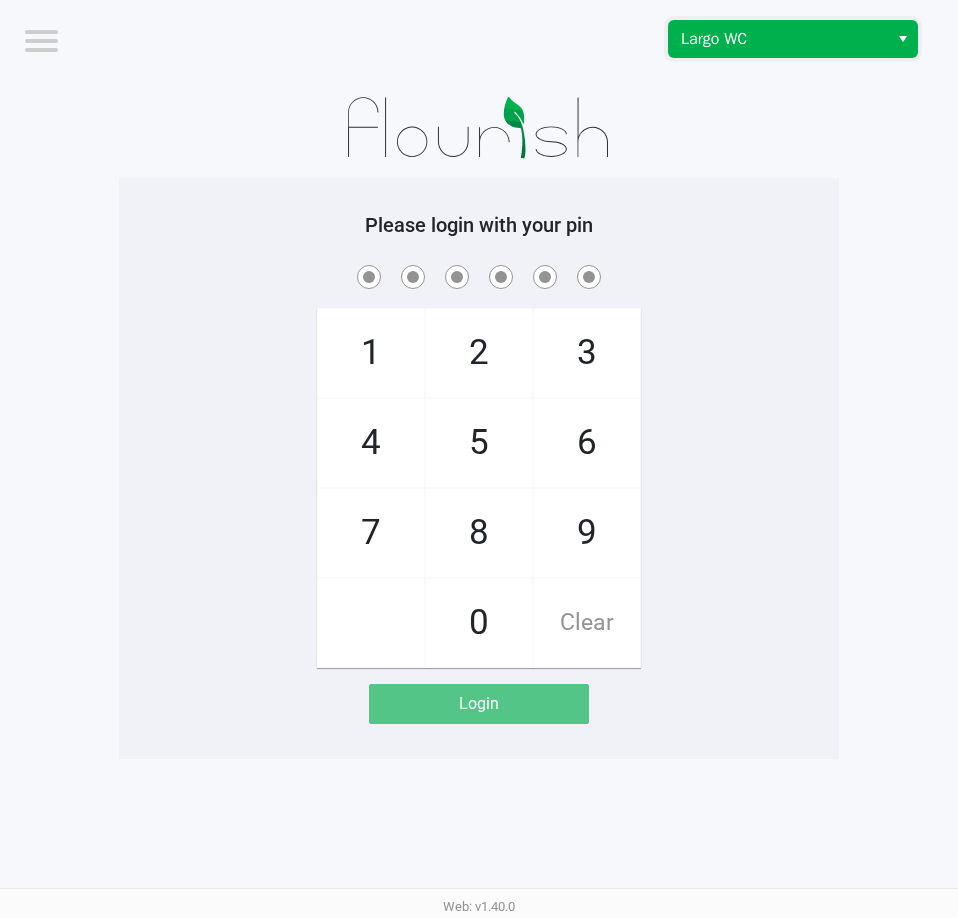 click on "Largo WC" at bounding box center (778, 39) 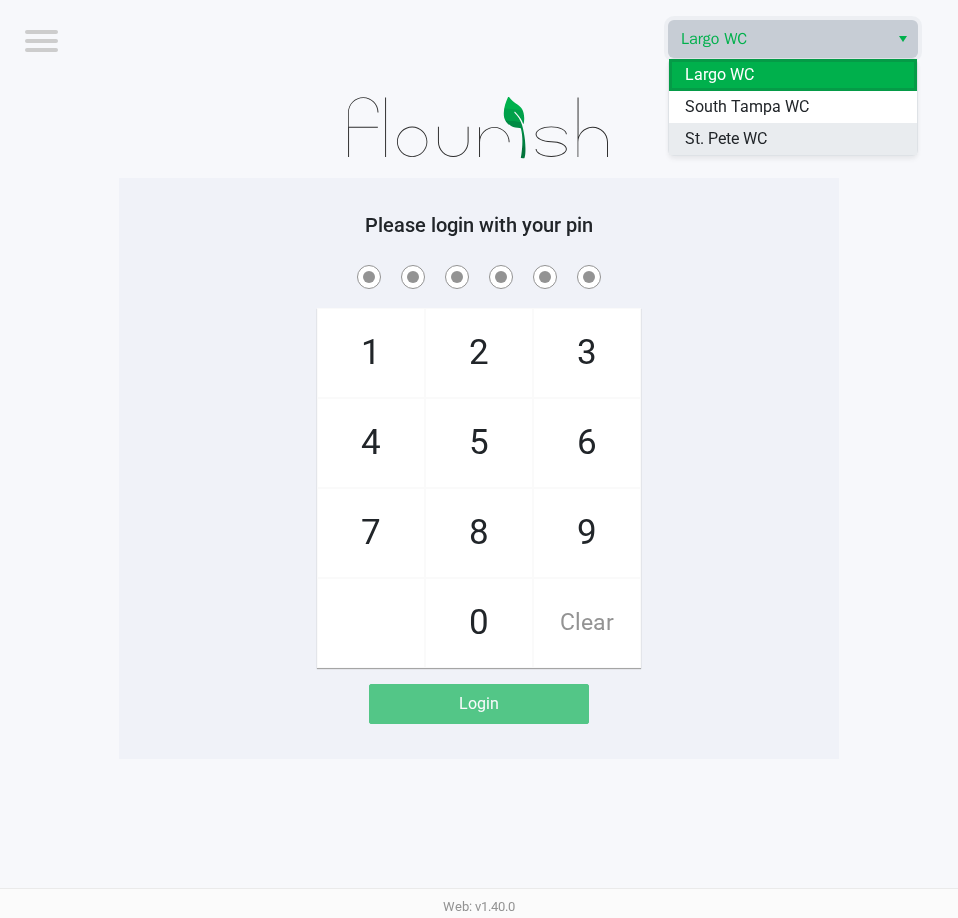 click on "St. Pete WC" at bounding box center (793, 139) 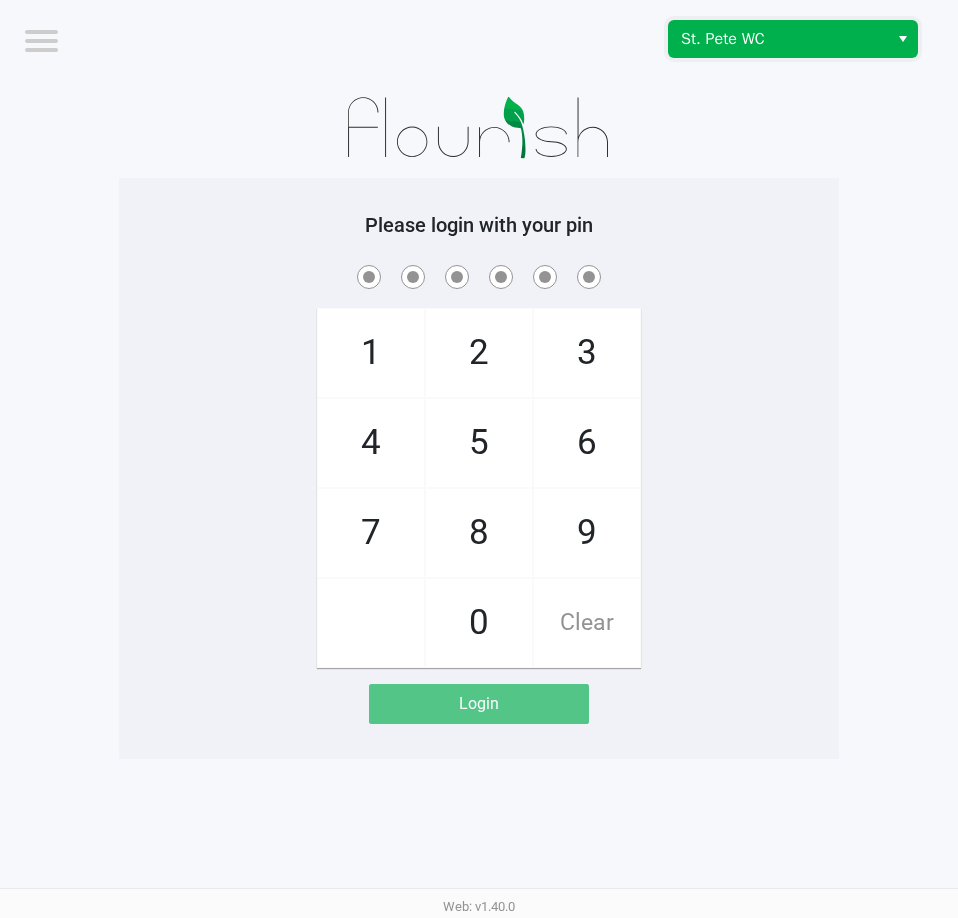 click on "St. Pete WC" at bounding box center (778, 39) 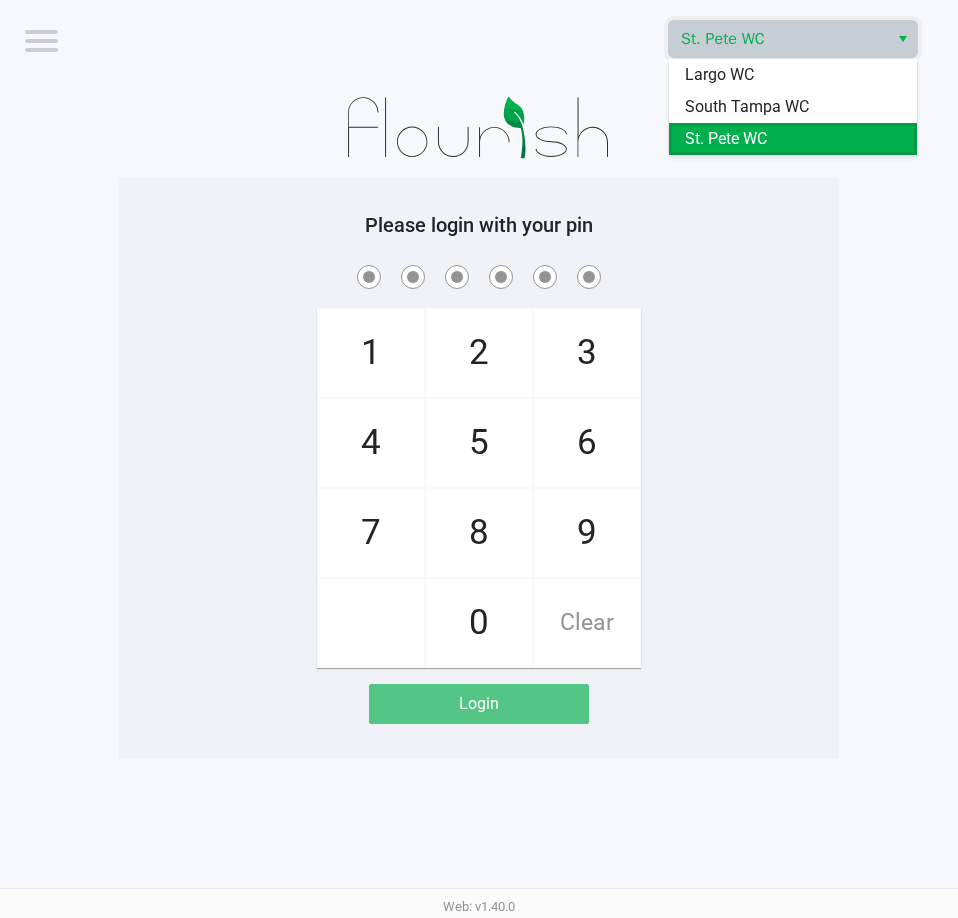 click on "St. Pete WC" at bounding box center [793, 139] 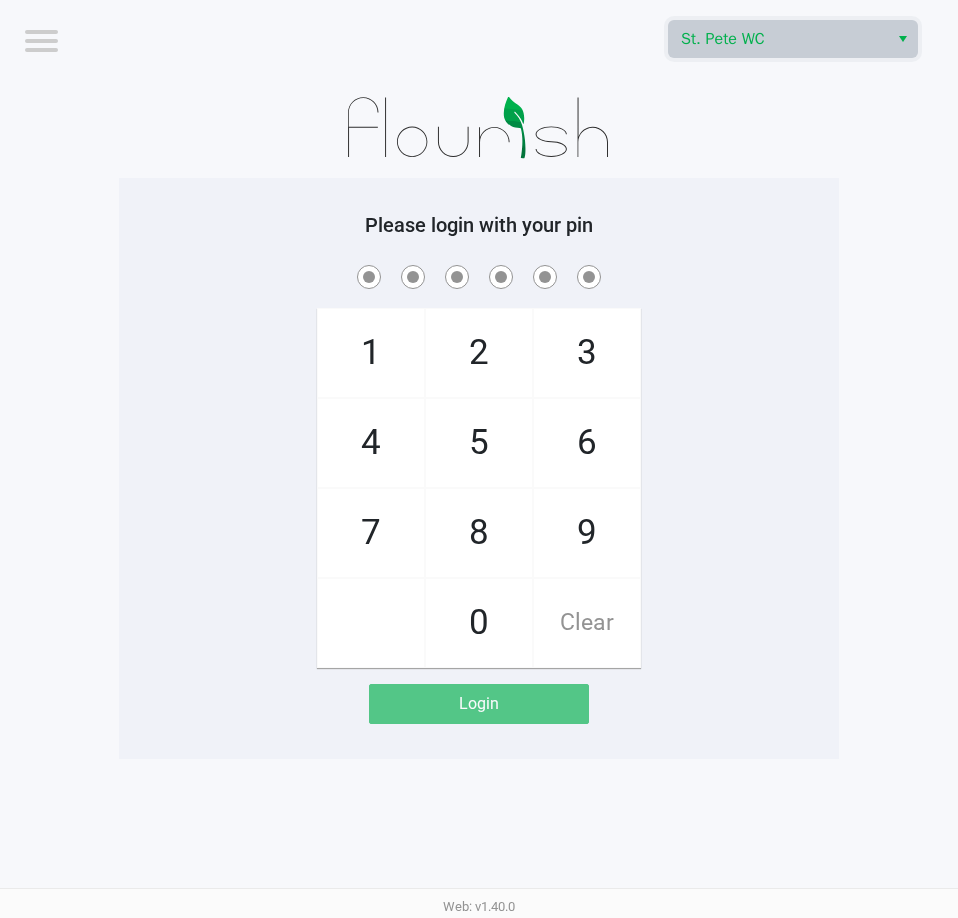 click on "Please login with your pin  1   4   7       2   5   8   0   3   6   9   Clear   Login" 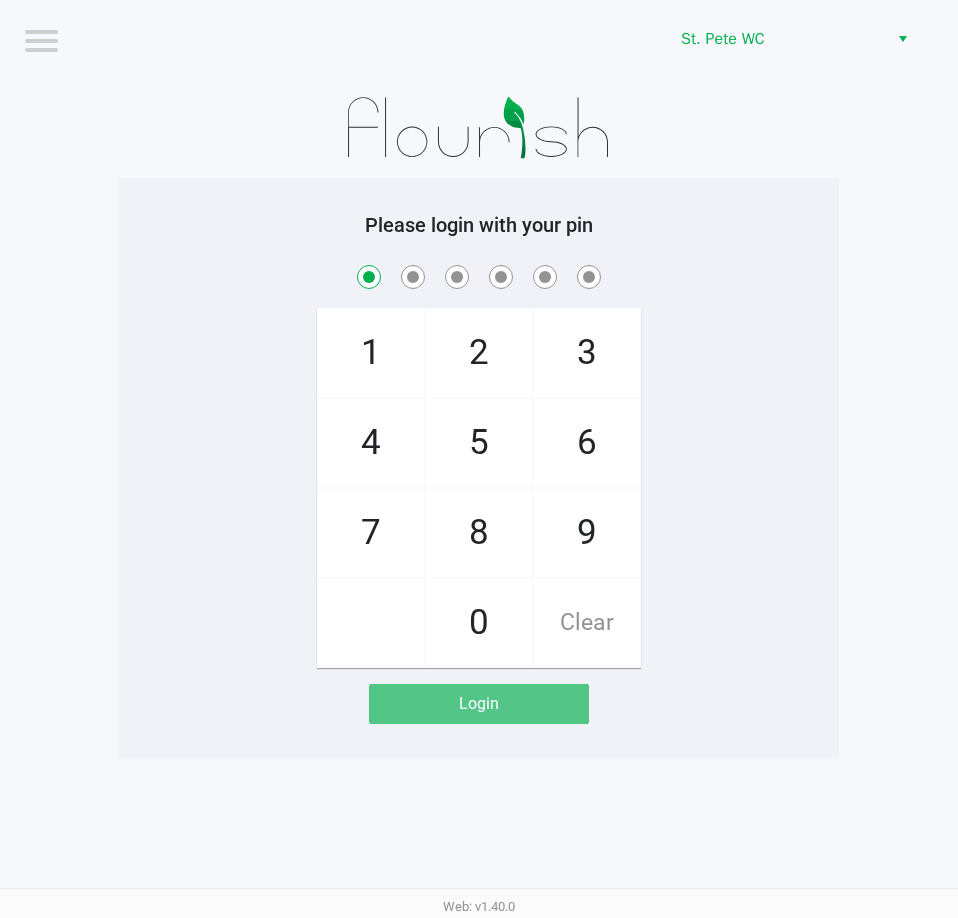 checkbox on "true" 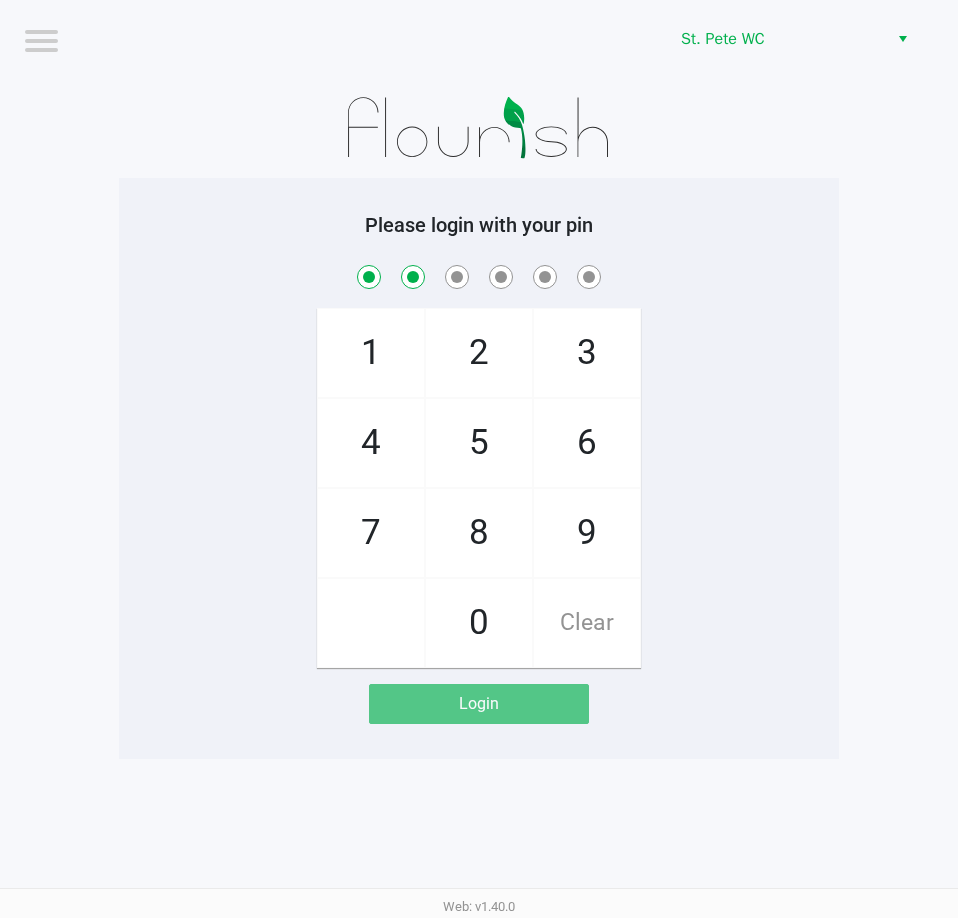 checkbox on "true" 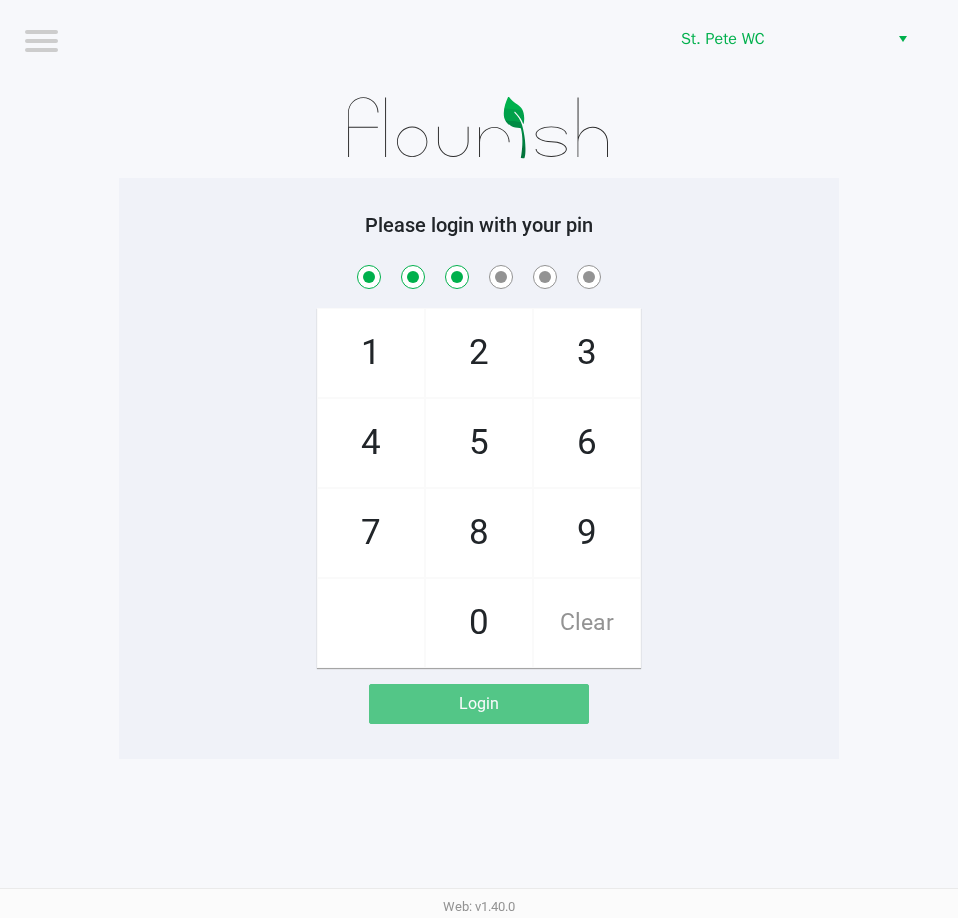 checkbox on "true" 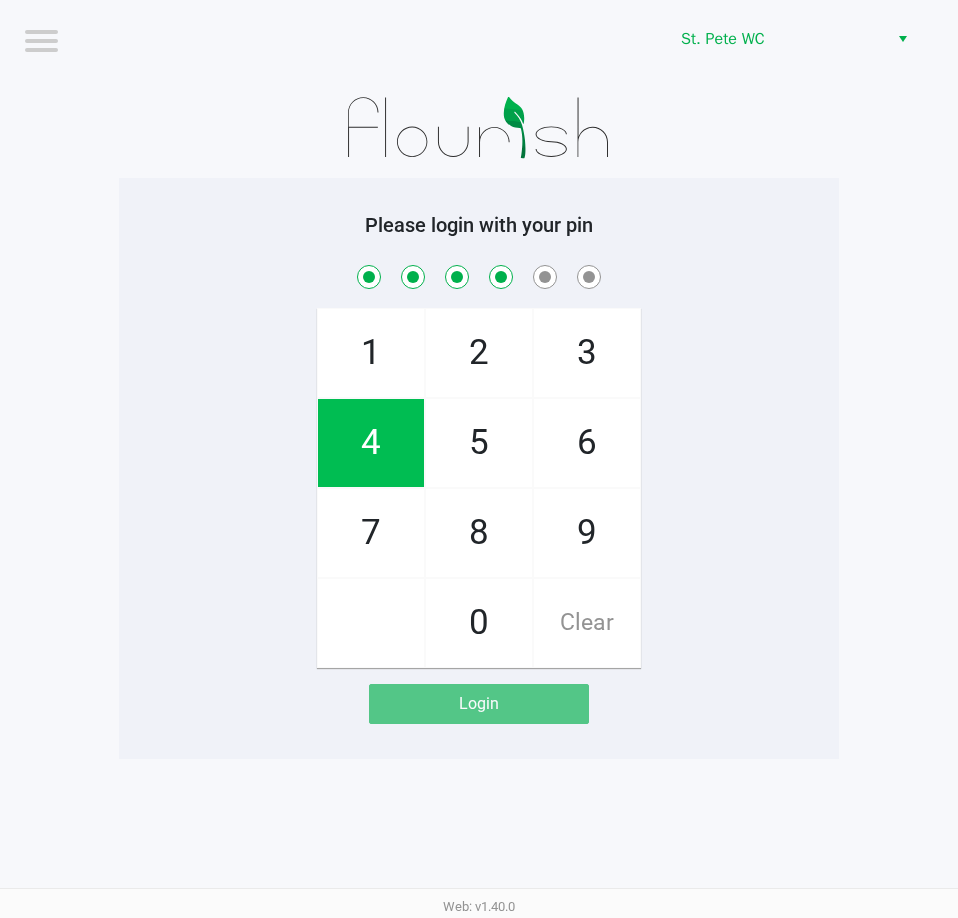 checkbox on "true" 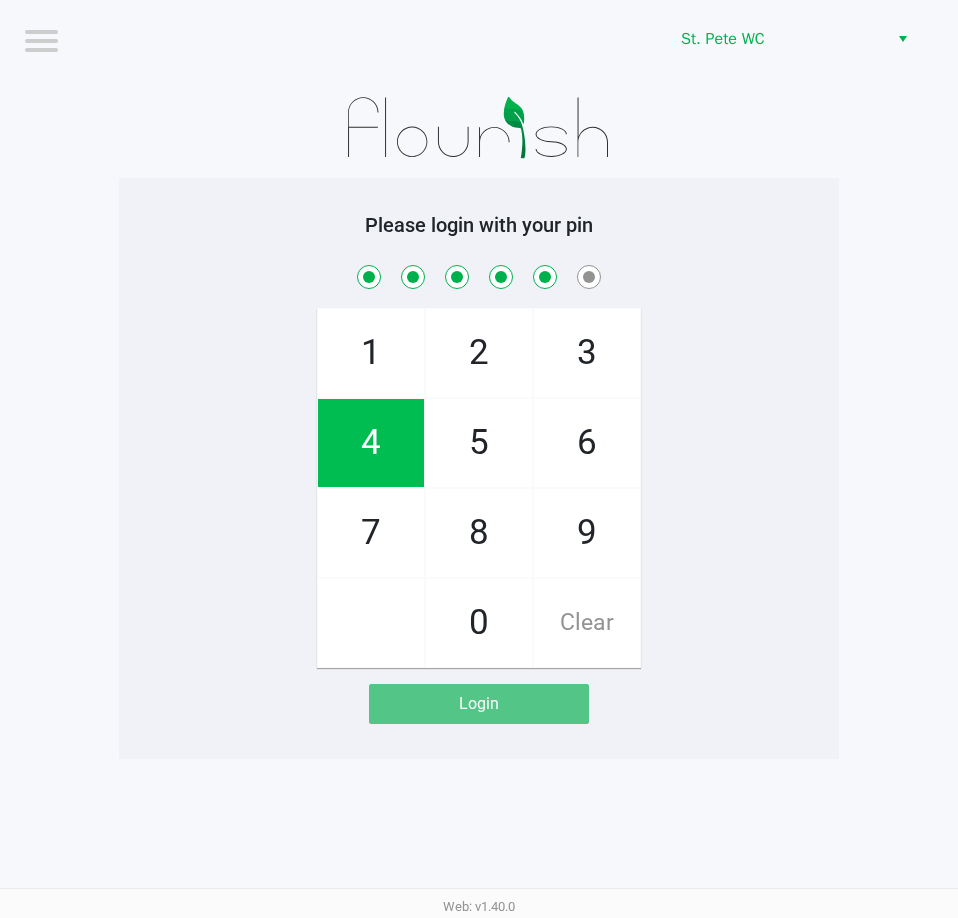 checkbox on "true" 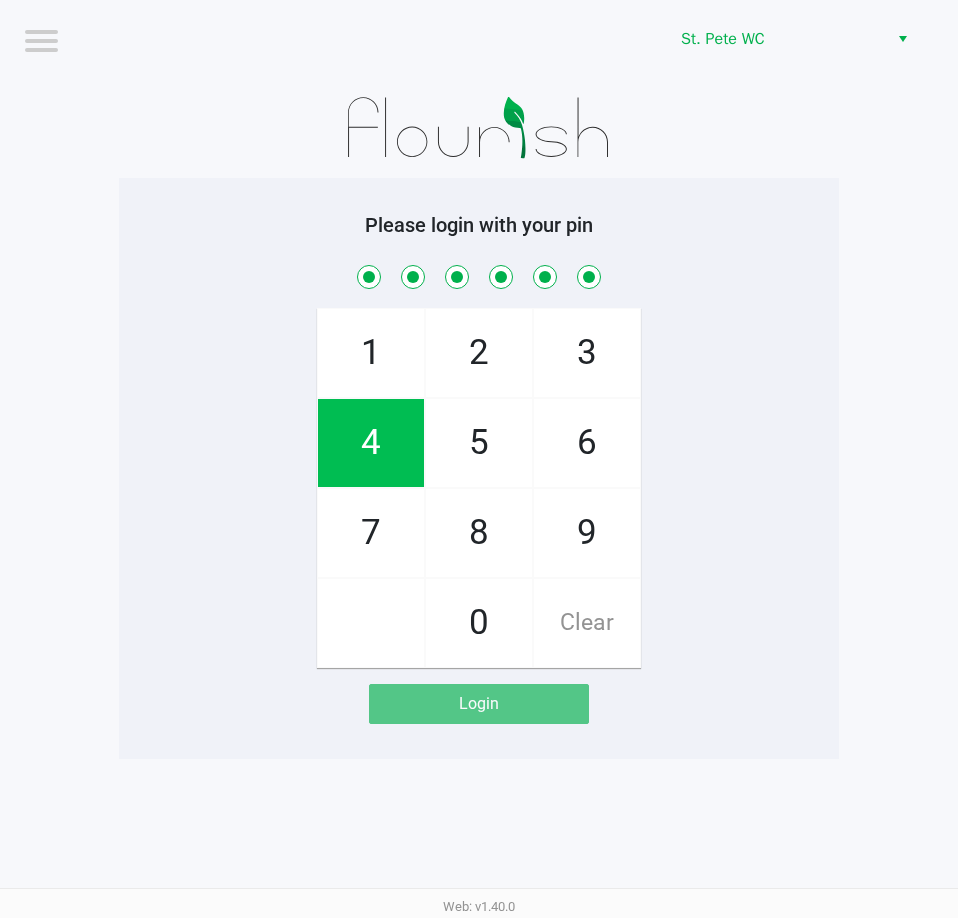 checkbox on "true" 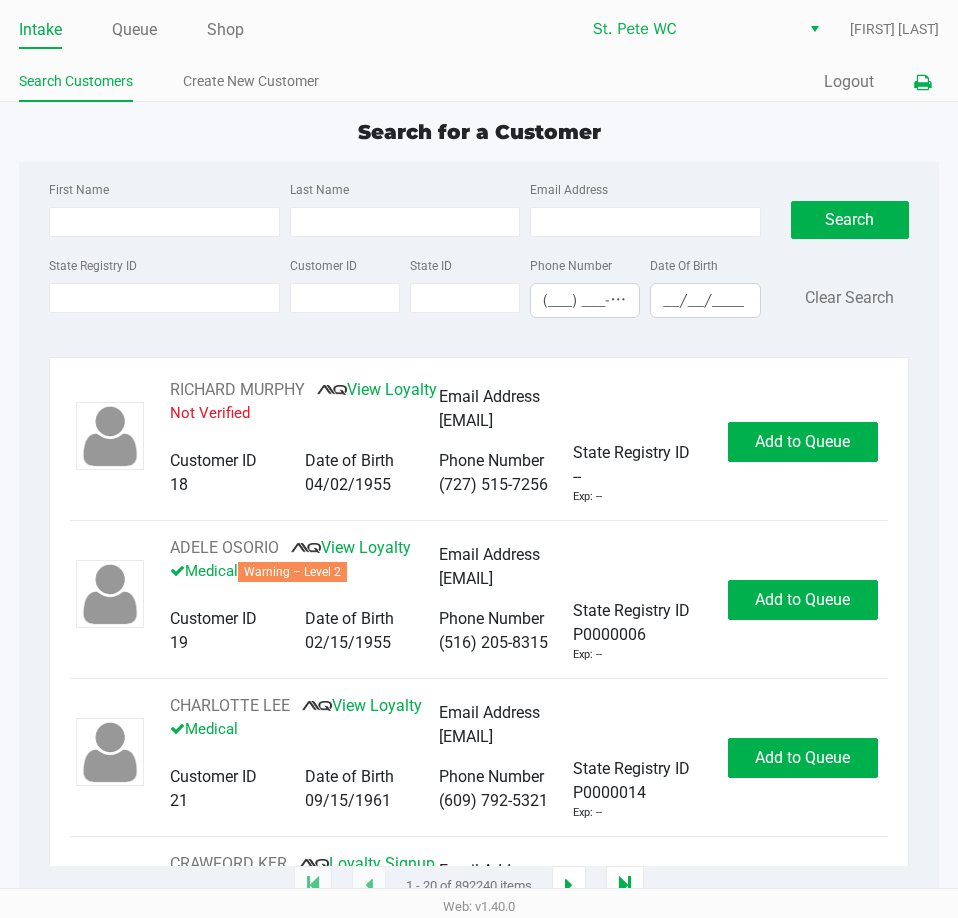 click 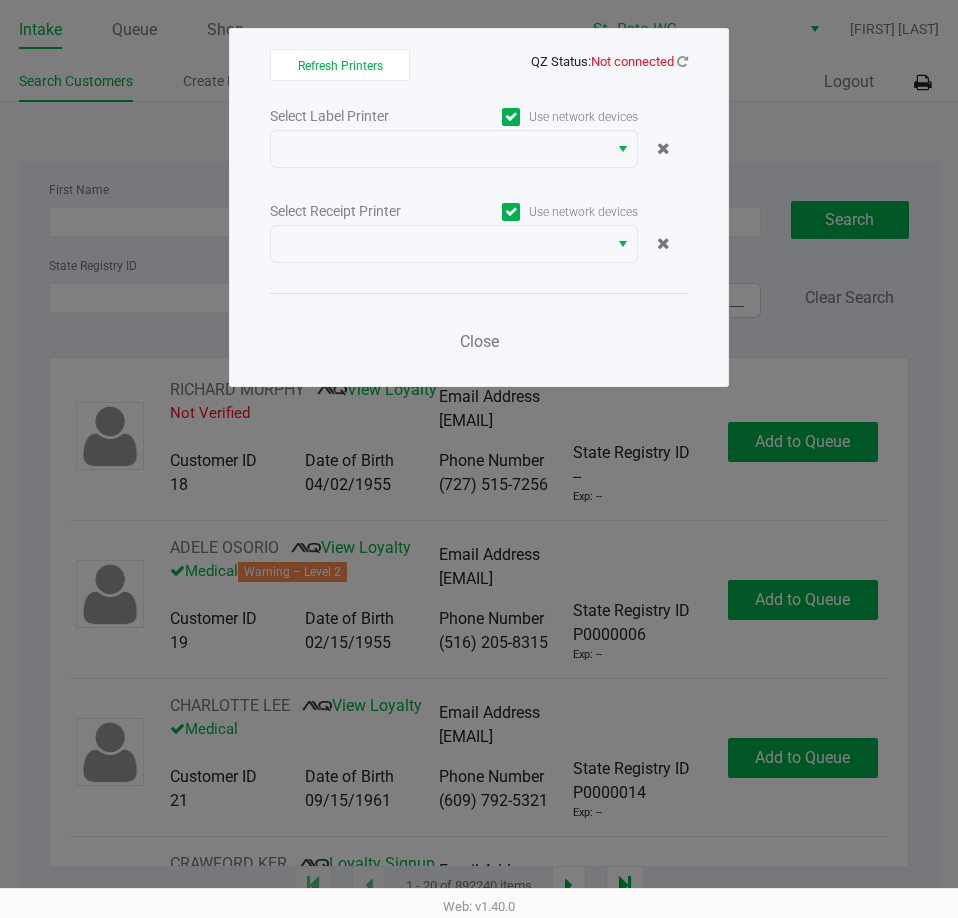 drag, startPoint x: 664, startPoint y: 53, endPoint x: 693, endPoint y: 60, distance: 29.832869 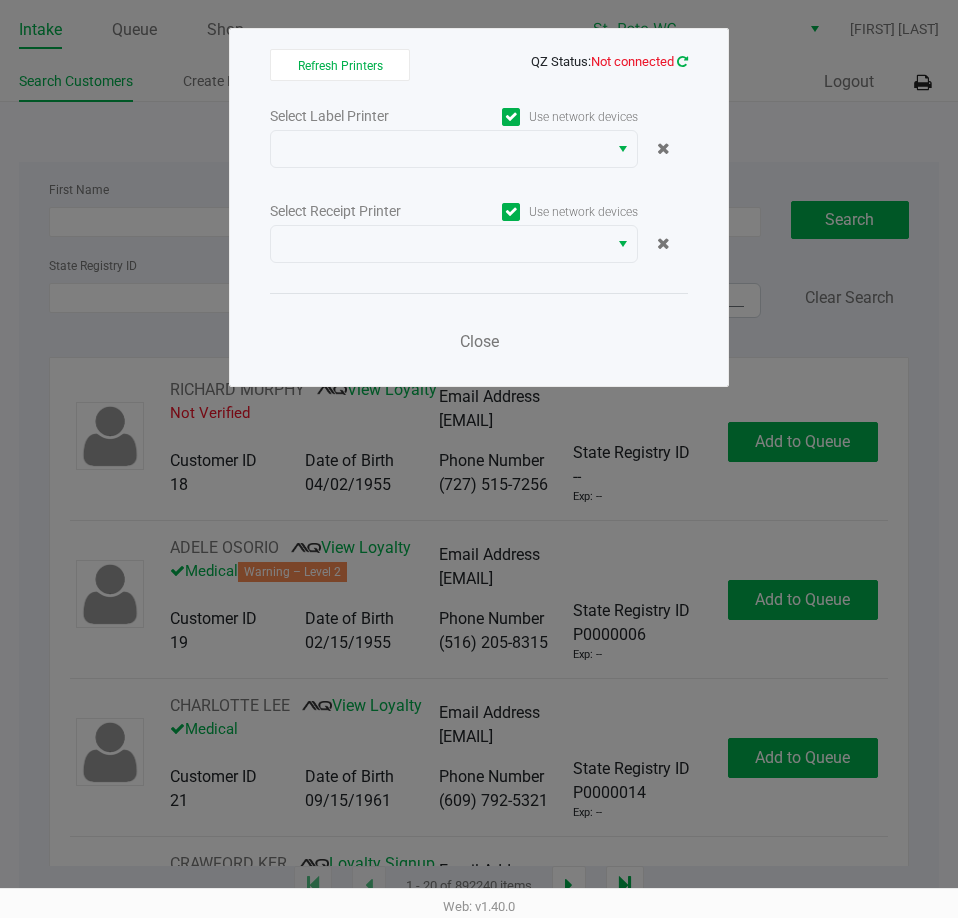 click 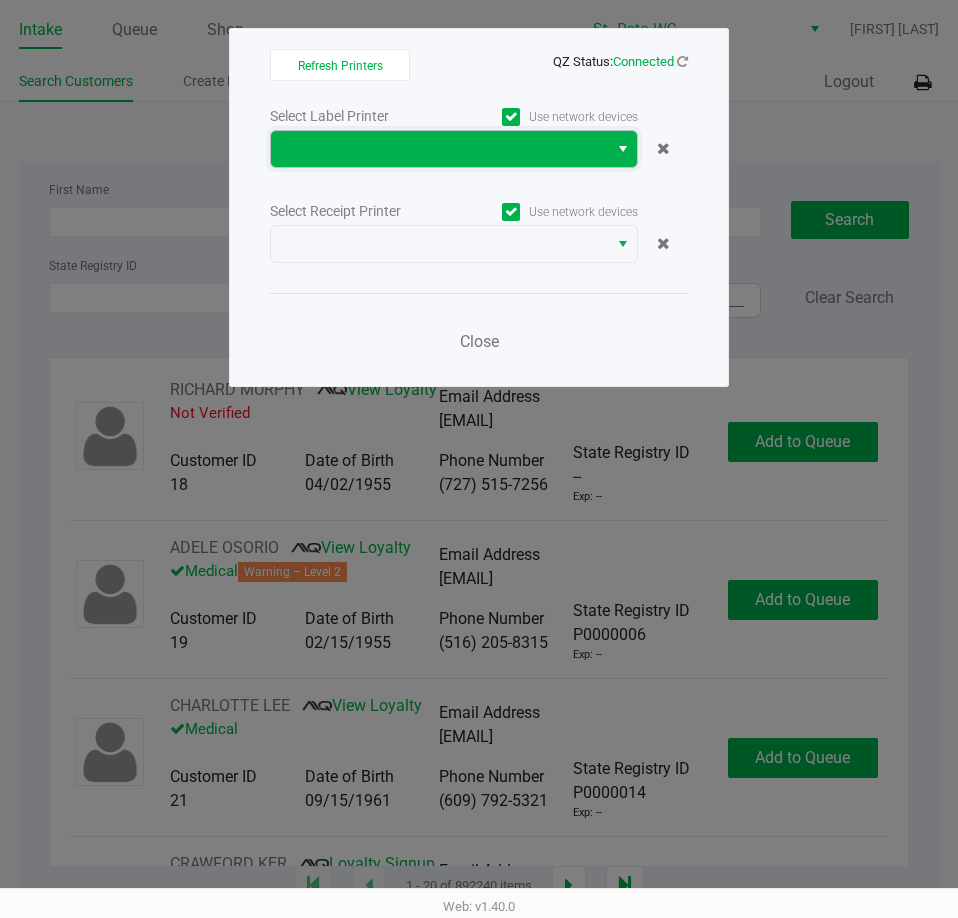 click at bounding box center [439, 149] 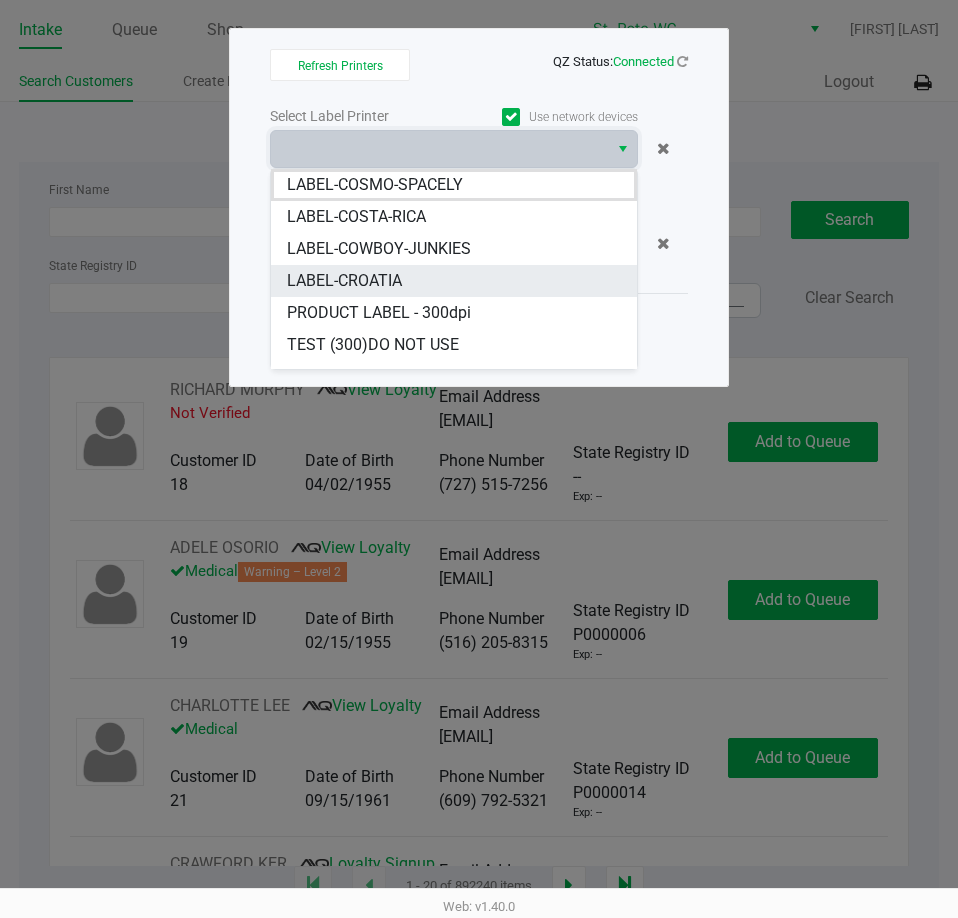 click on "LABEL-CROATIA" at bounding box center (454, 281) 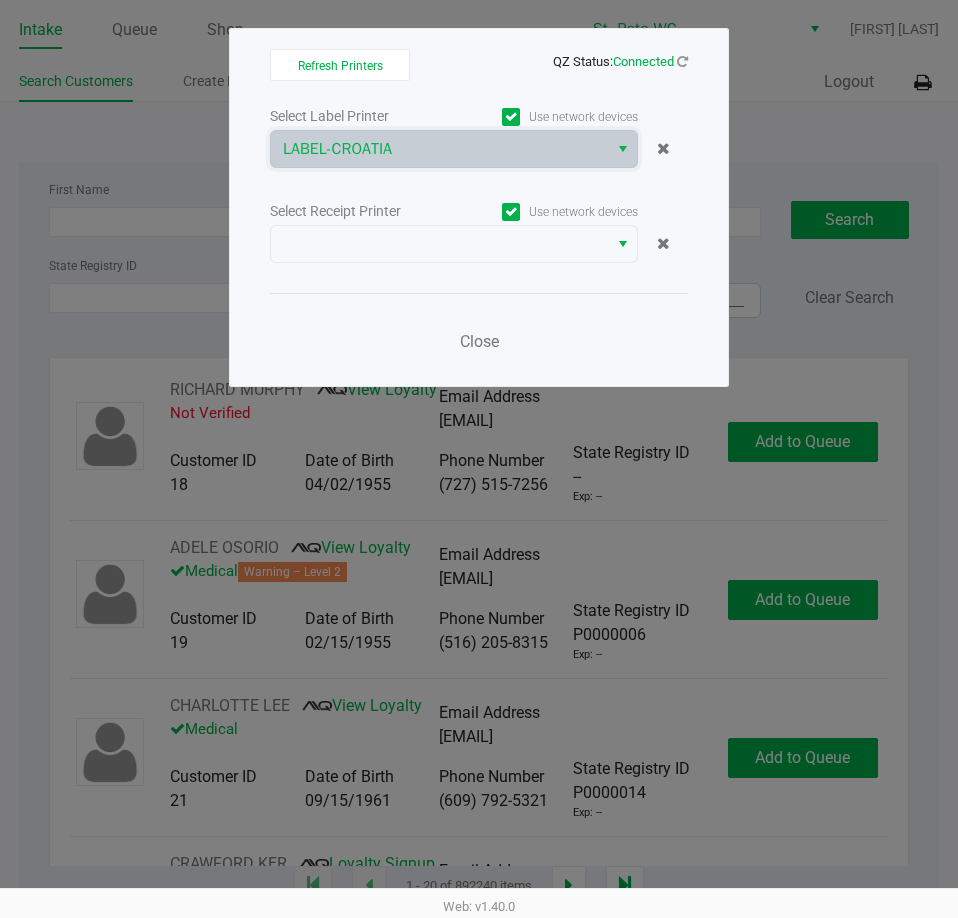 click on "Select Label Printer   Use network devices  LABEL-[COUNTRY]  Select Receipt Printer   Use network devices   Close" 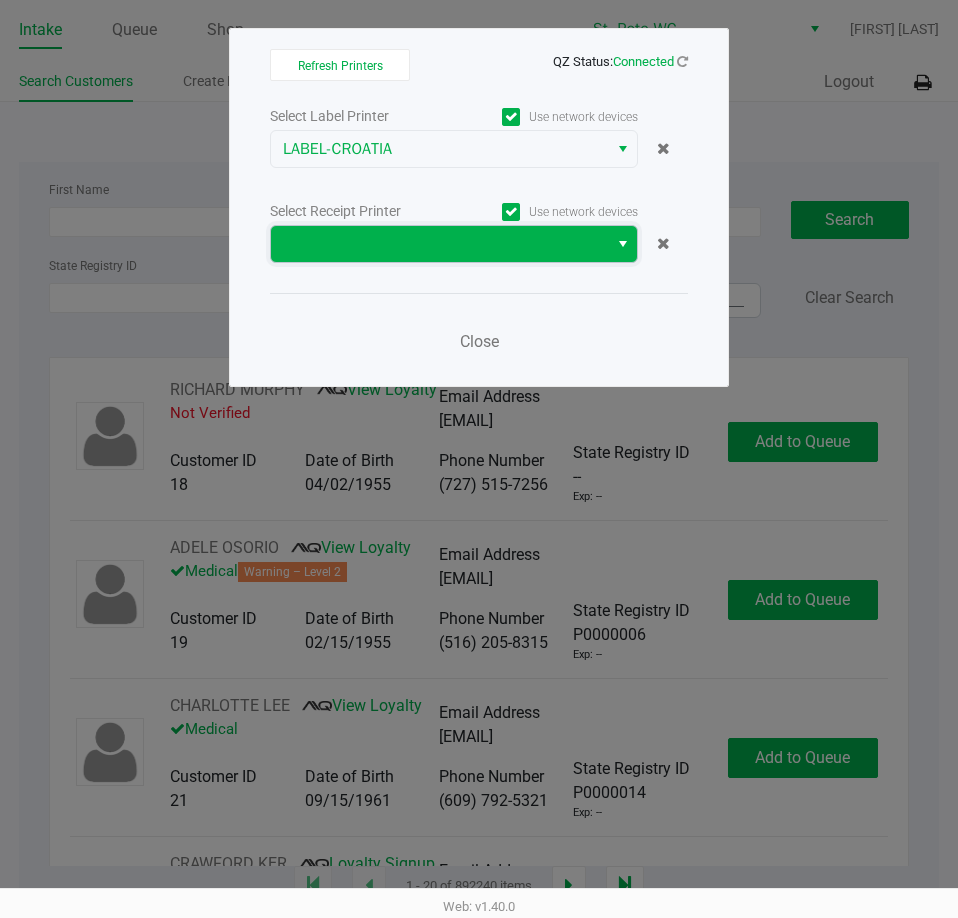 click at bounding box center (439, 244) 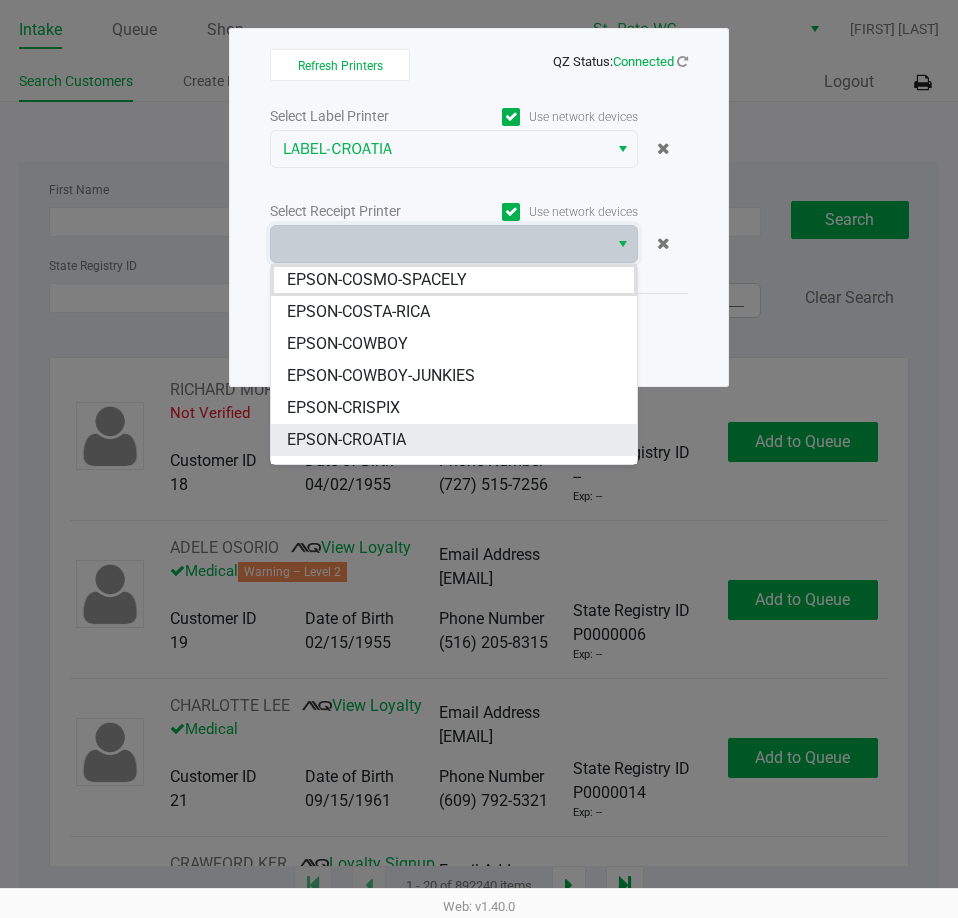 click on "EPSON-CROATIA" at bounding box center (346, 440) 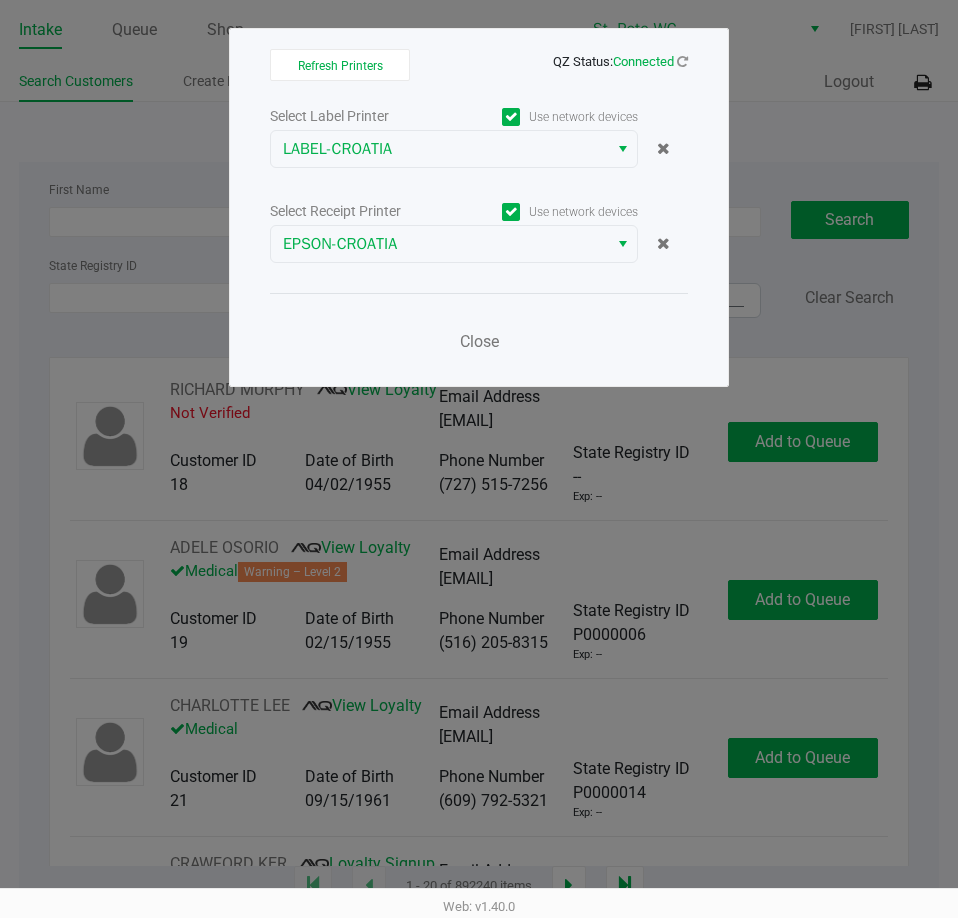 click on "Close" 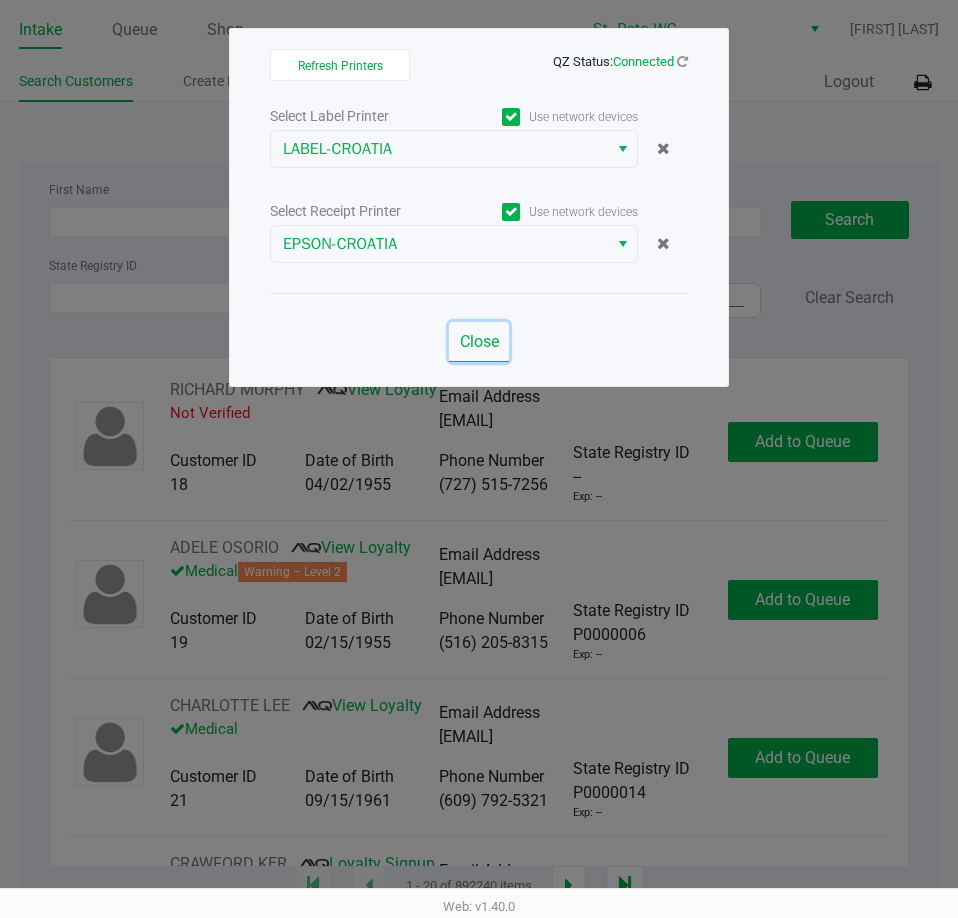 click on "Close" 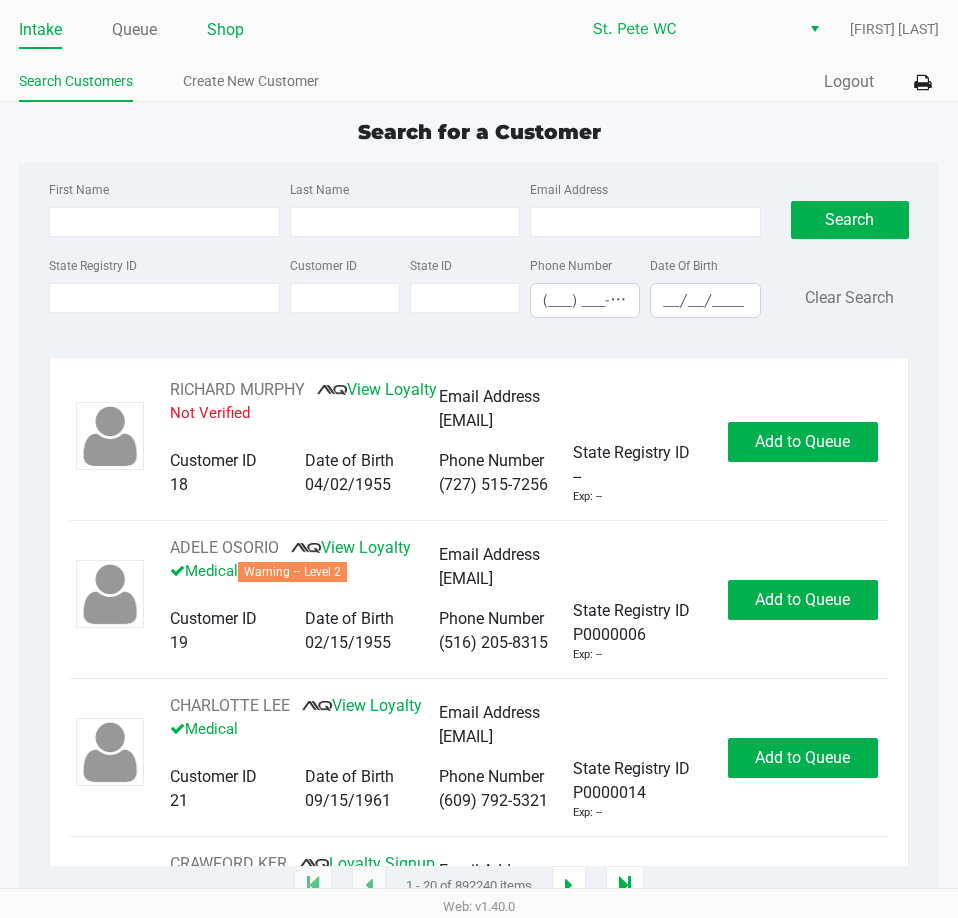 click on "Shop" 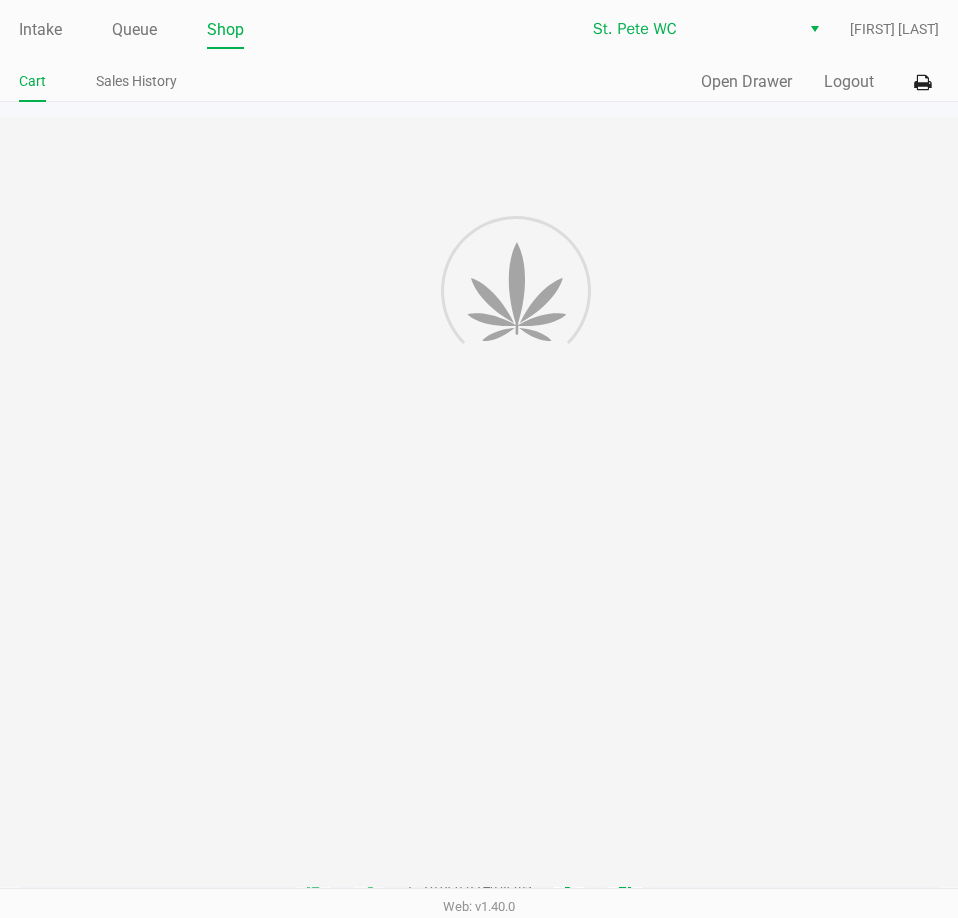 click on "Quick Sale   Open Drawer   Logout" 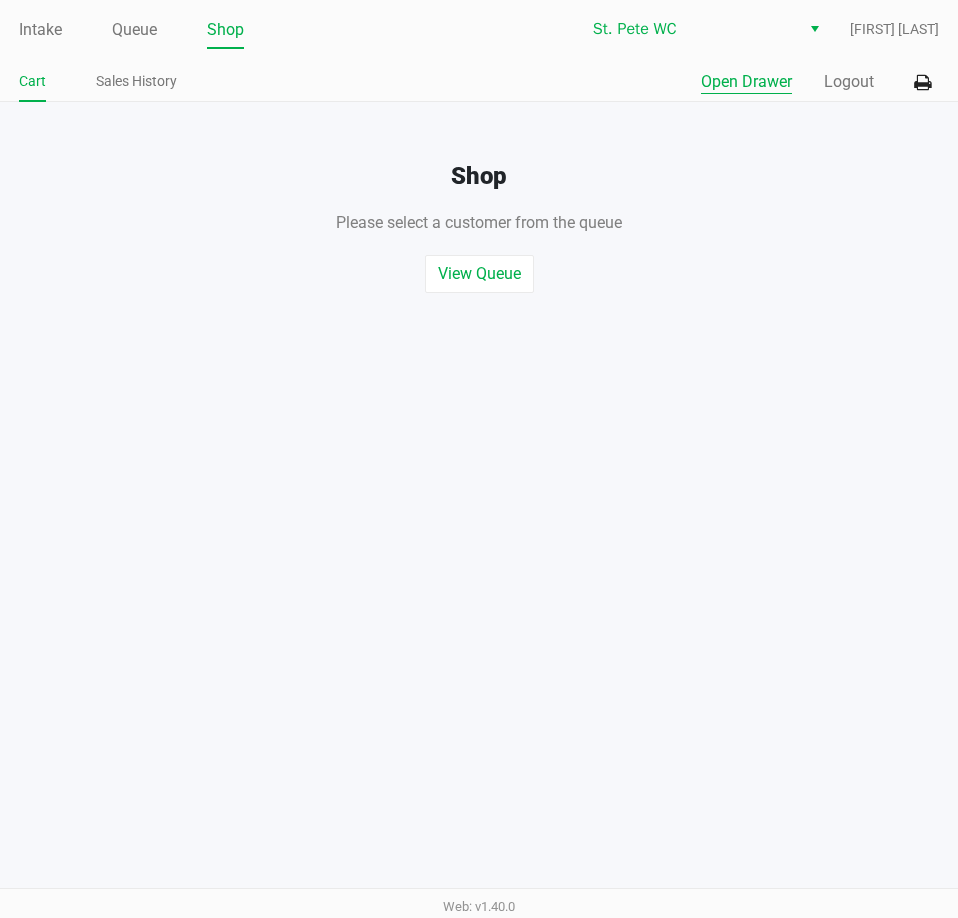 click on "Open Drawer" 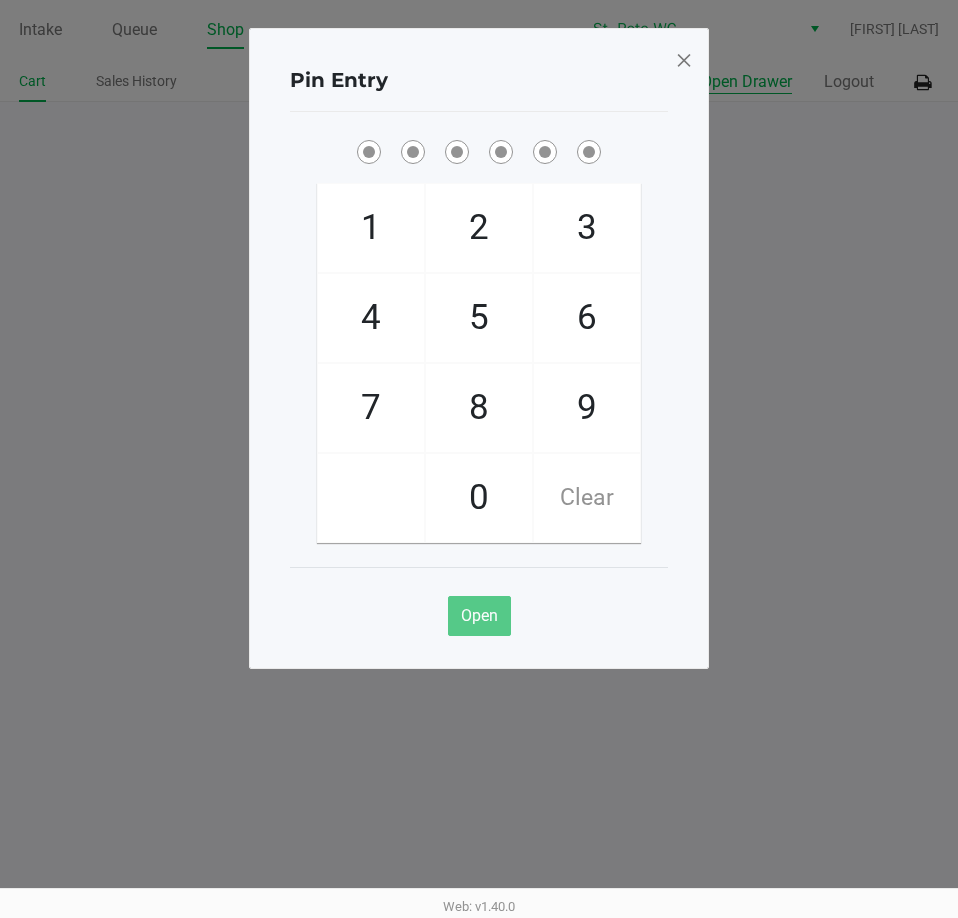 type 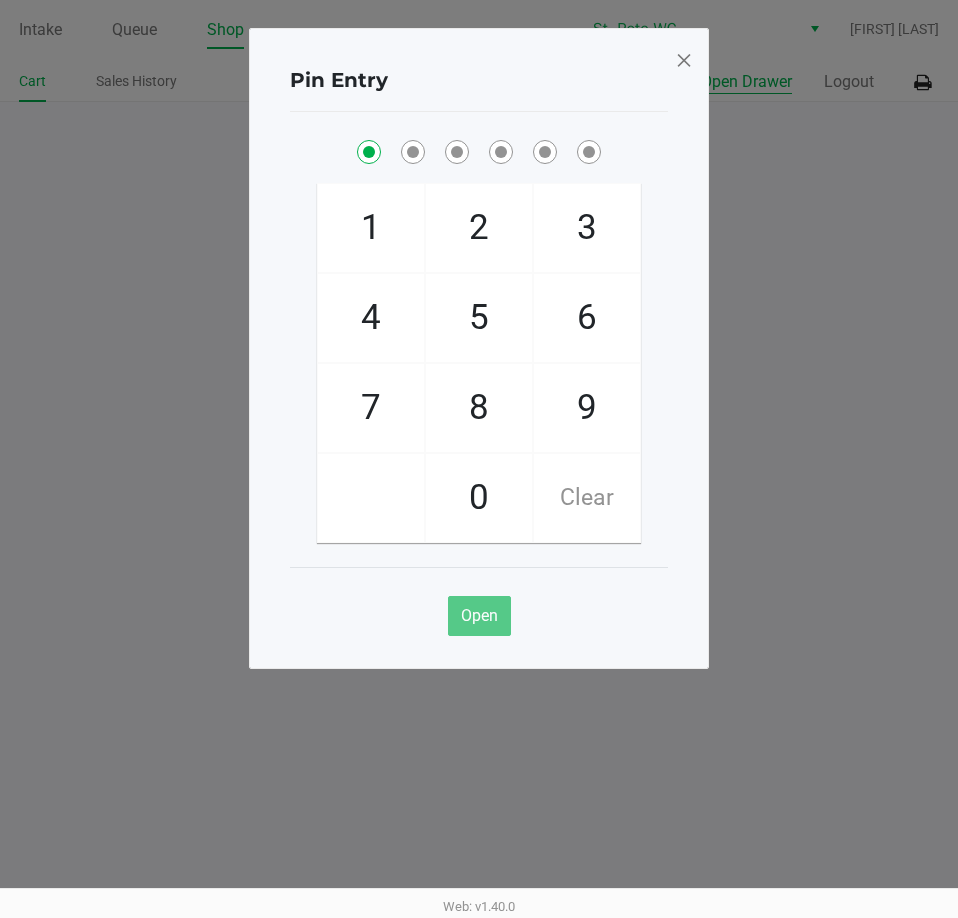 checkbox on "true" 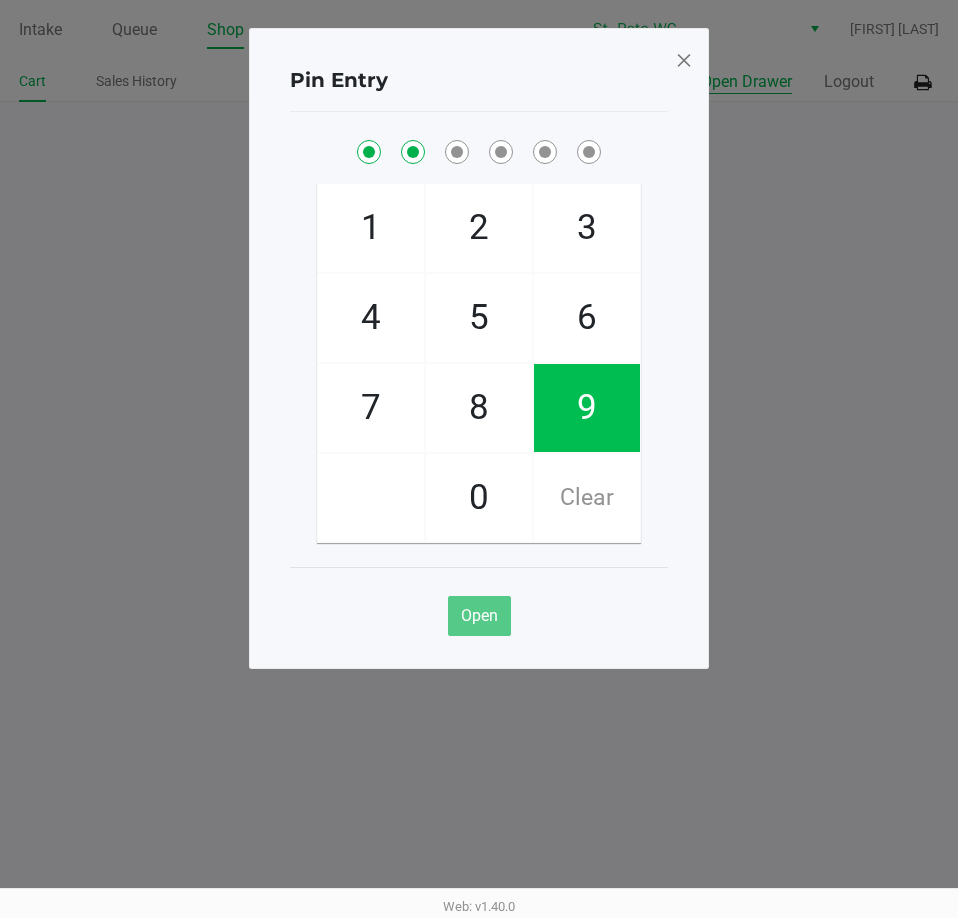 checkbox on "true" 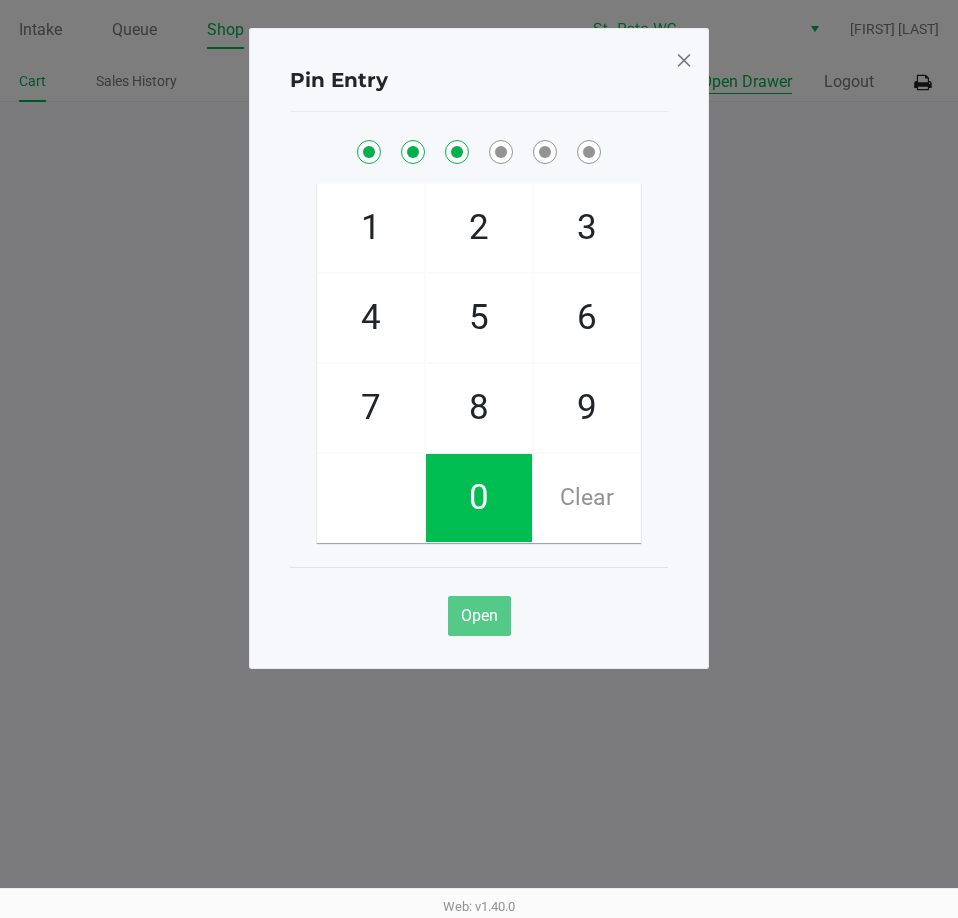 checkbox on "true" 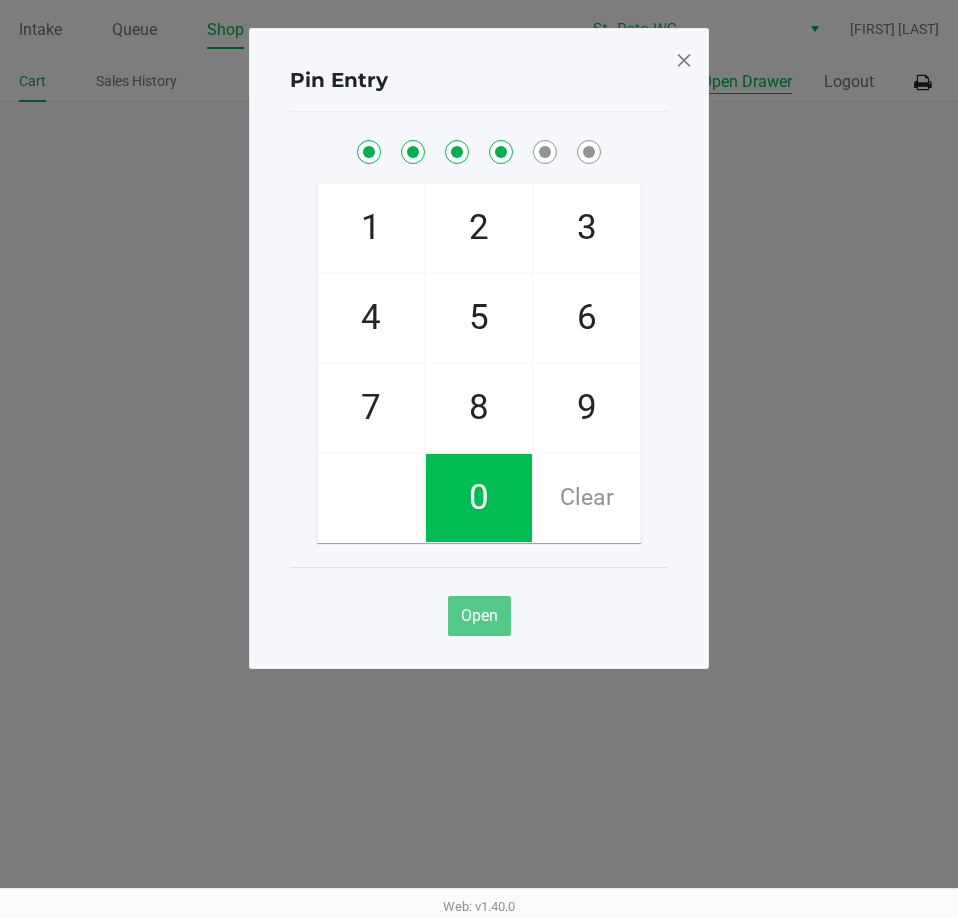 checkbox on "true" 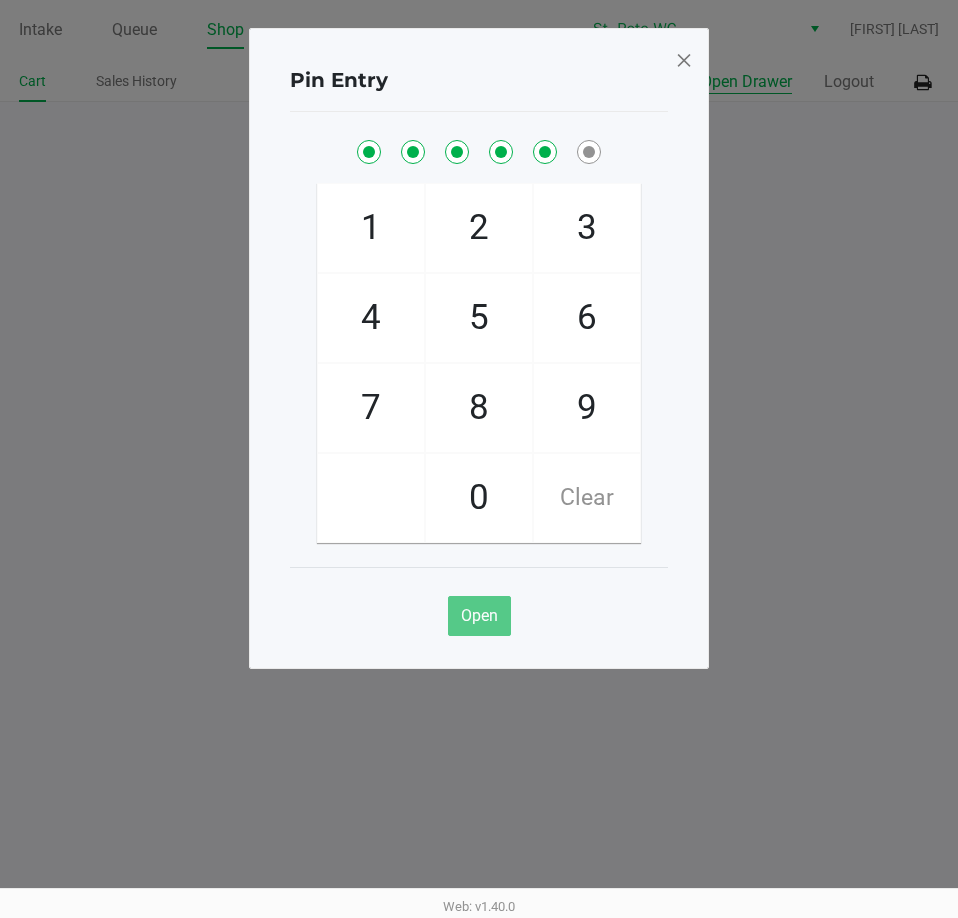 checkbox on "true" 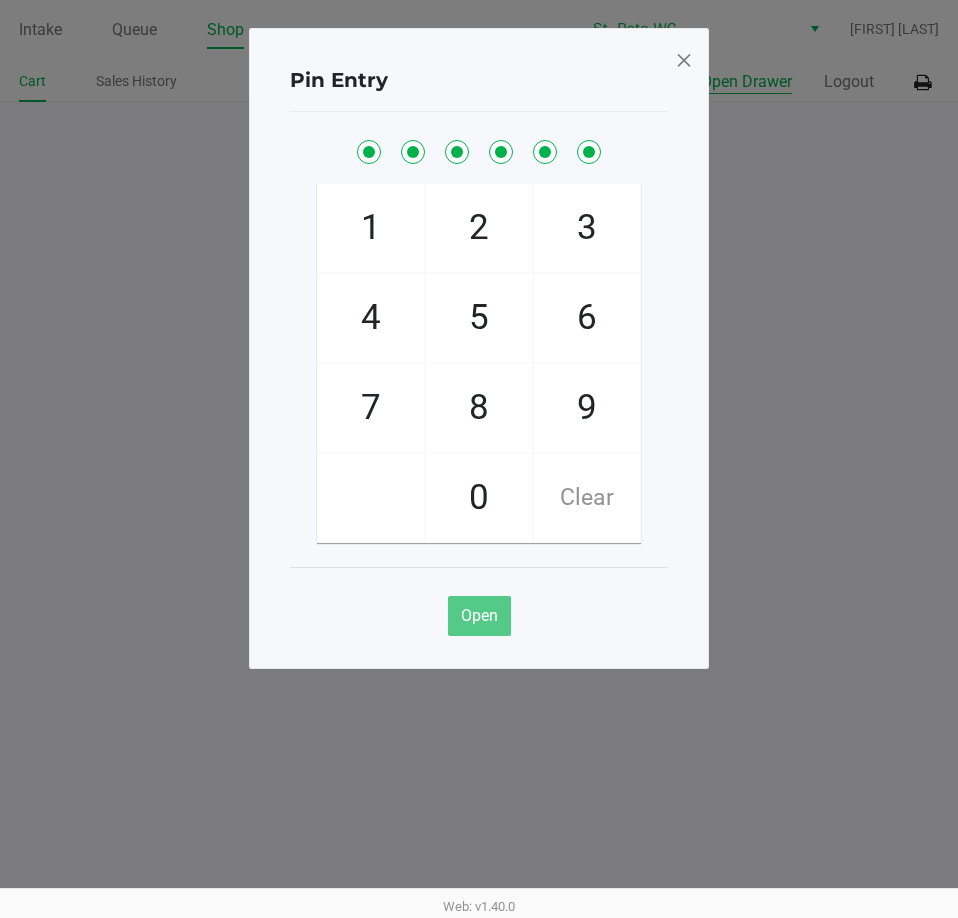 checkbox on "true" 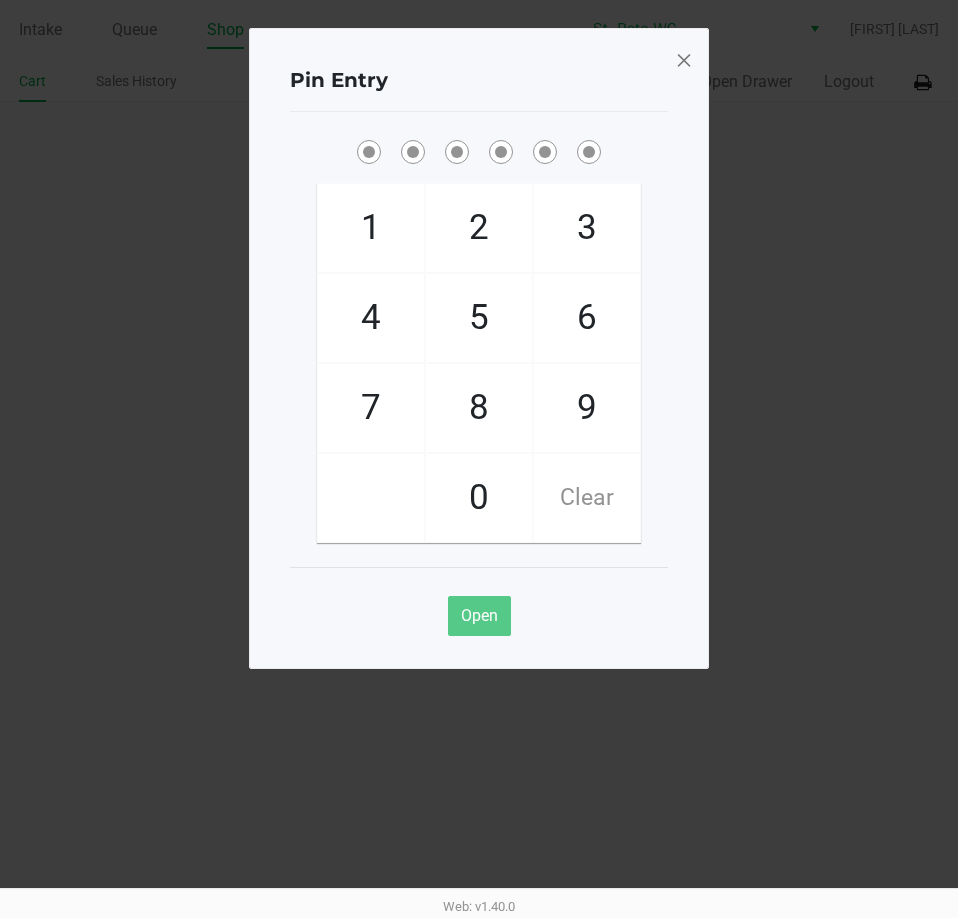 click 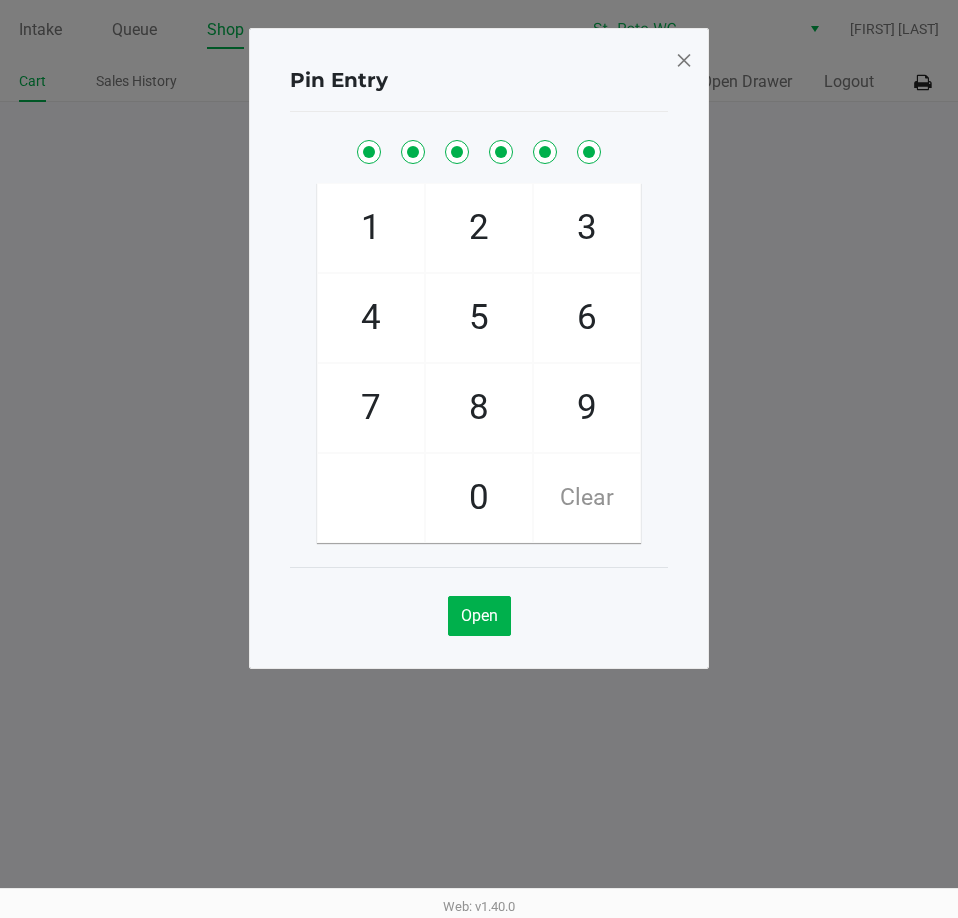 click on "Pin Entry  1   4   7       2   5   8   0   3   6   9   Clear   Open" 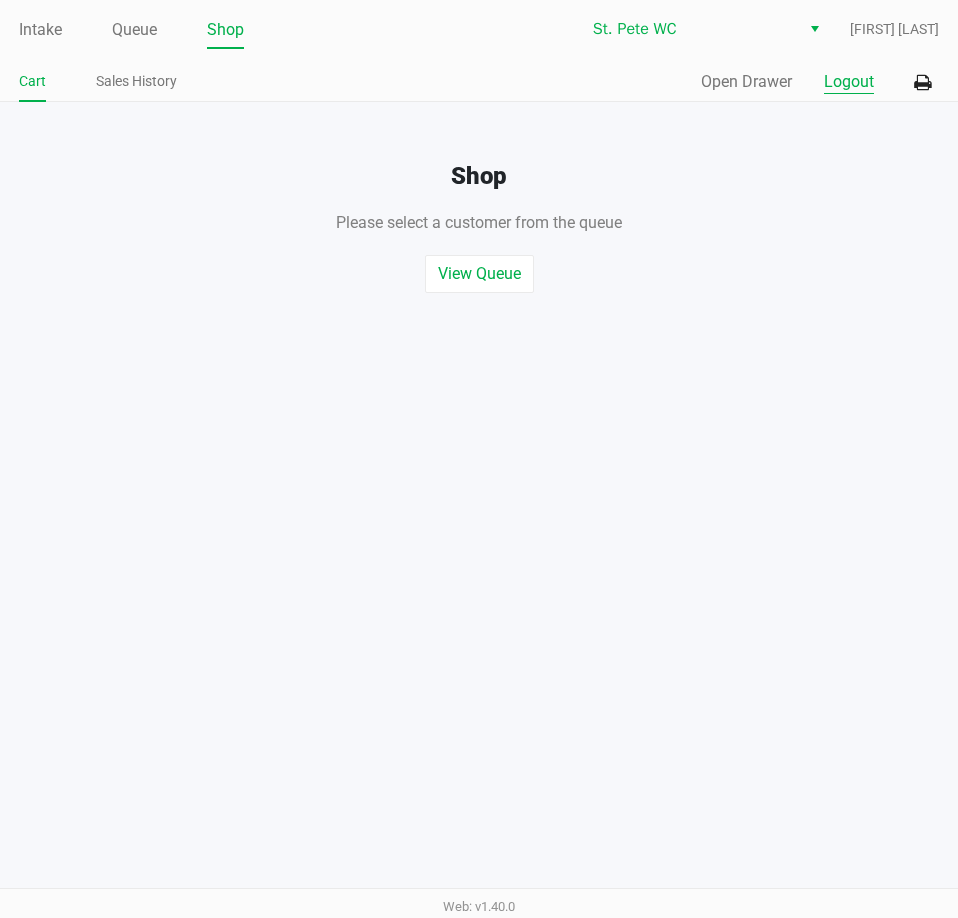 click on "Logout" 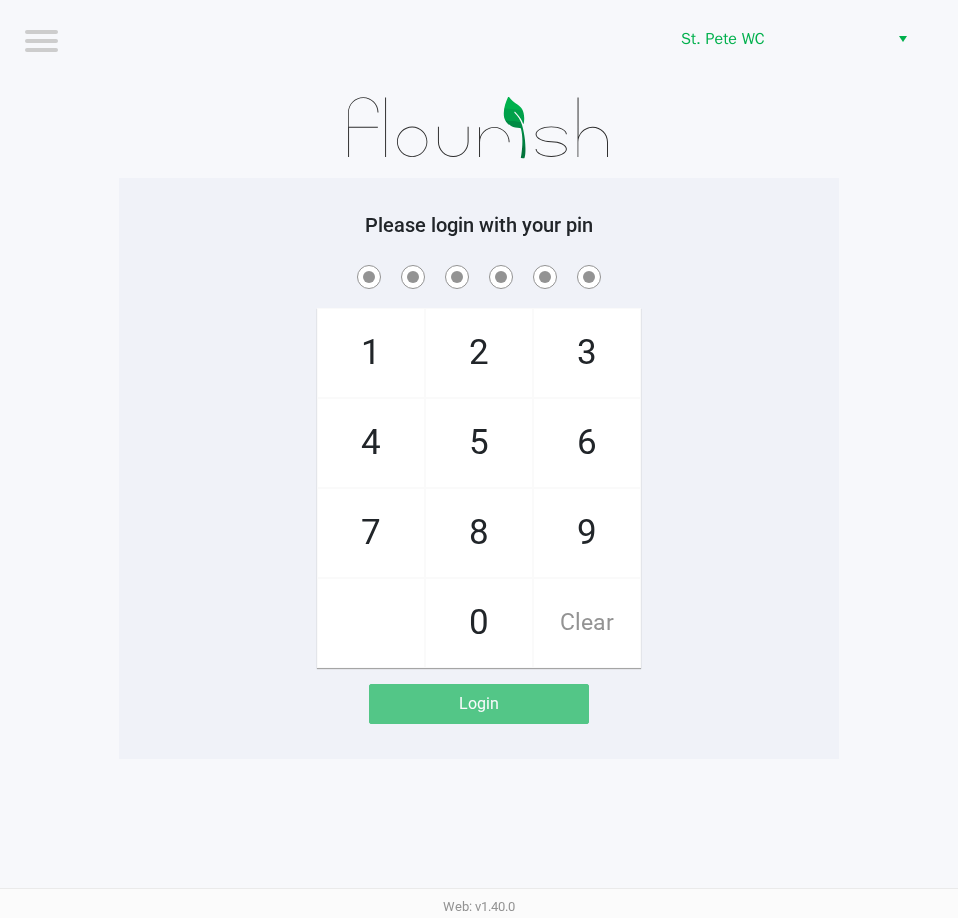 click on "1   4   7       2   5   8   0   3   6   9   Clear" 